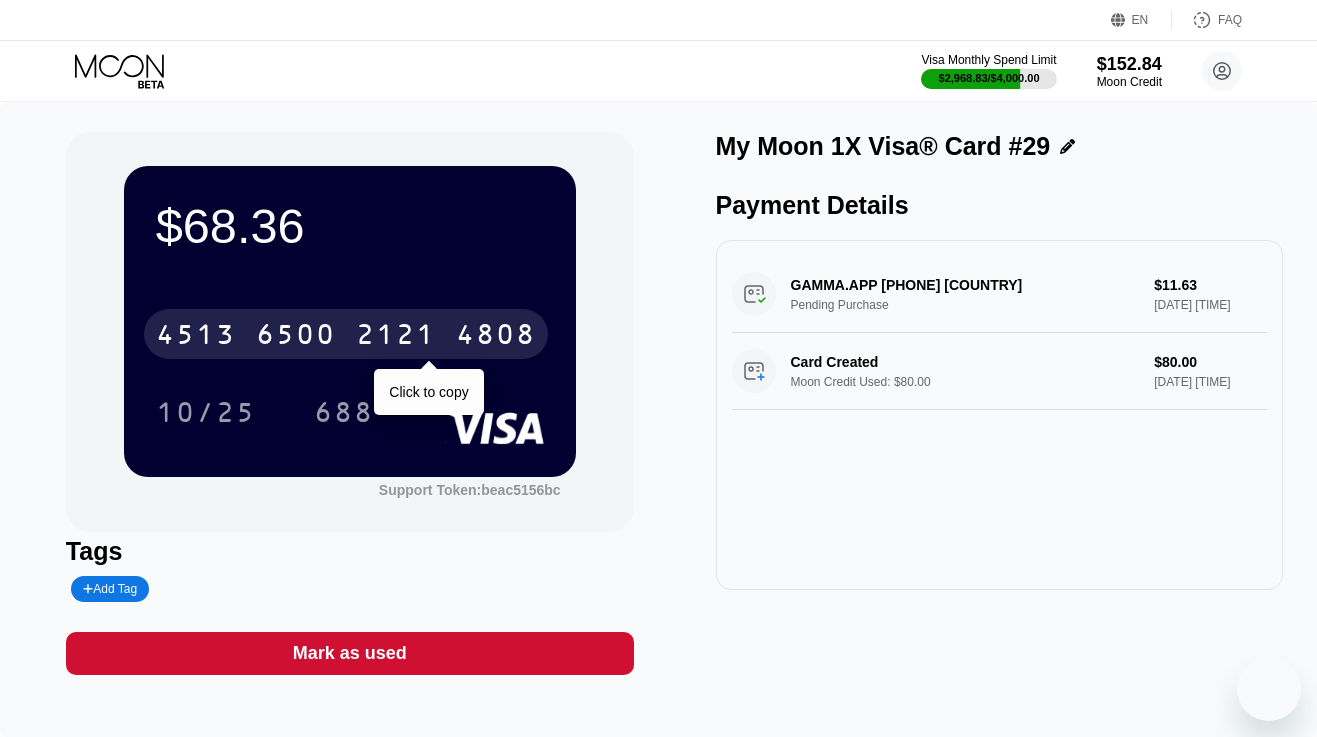 scroll, scrollTop: 0, scrollLeft: 0, axis: both 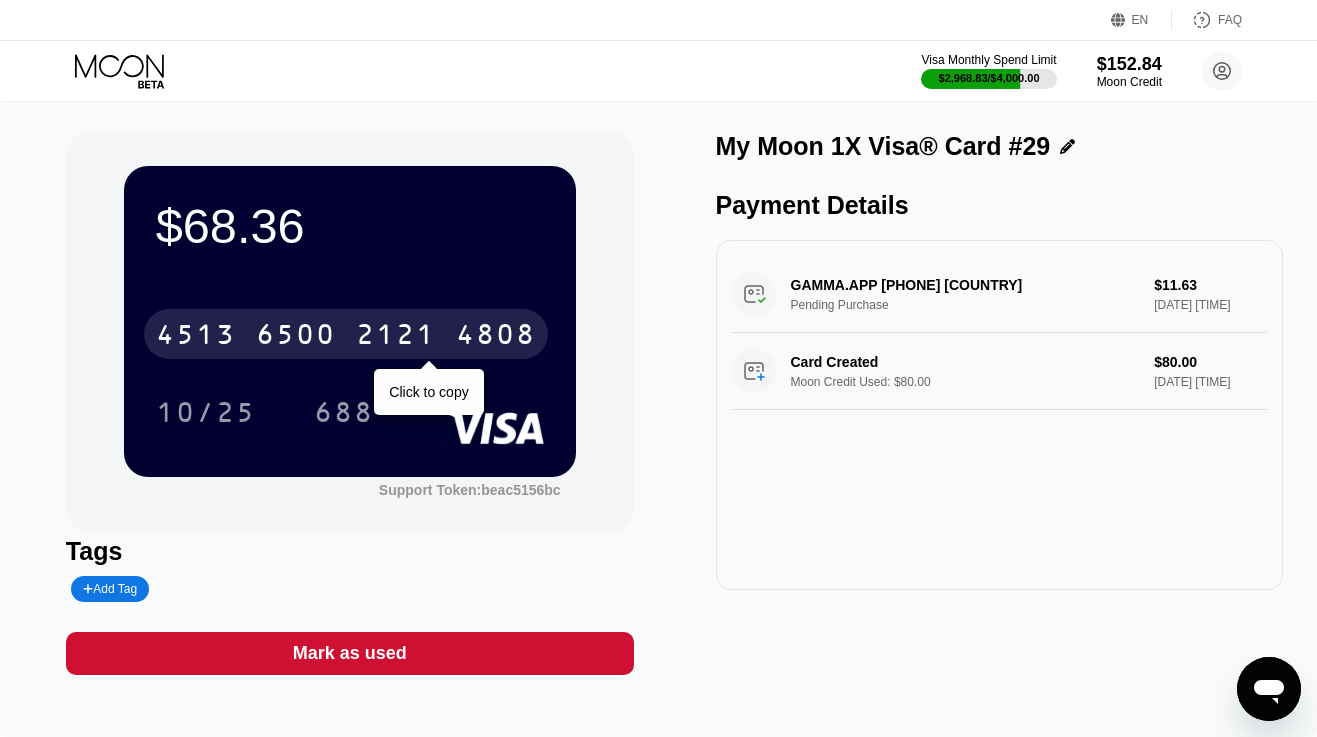 click on "6500" at bounding box center (296, 337) 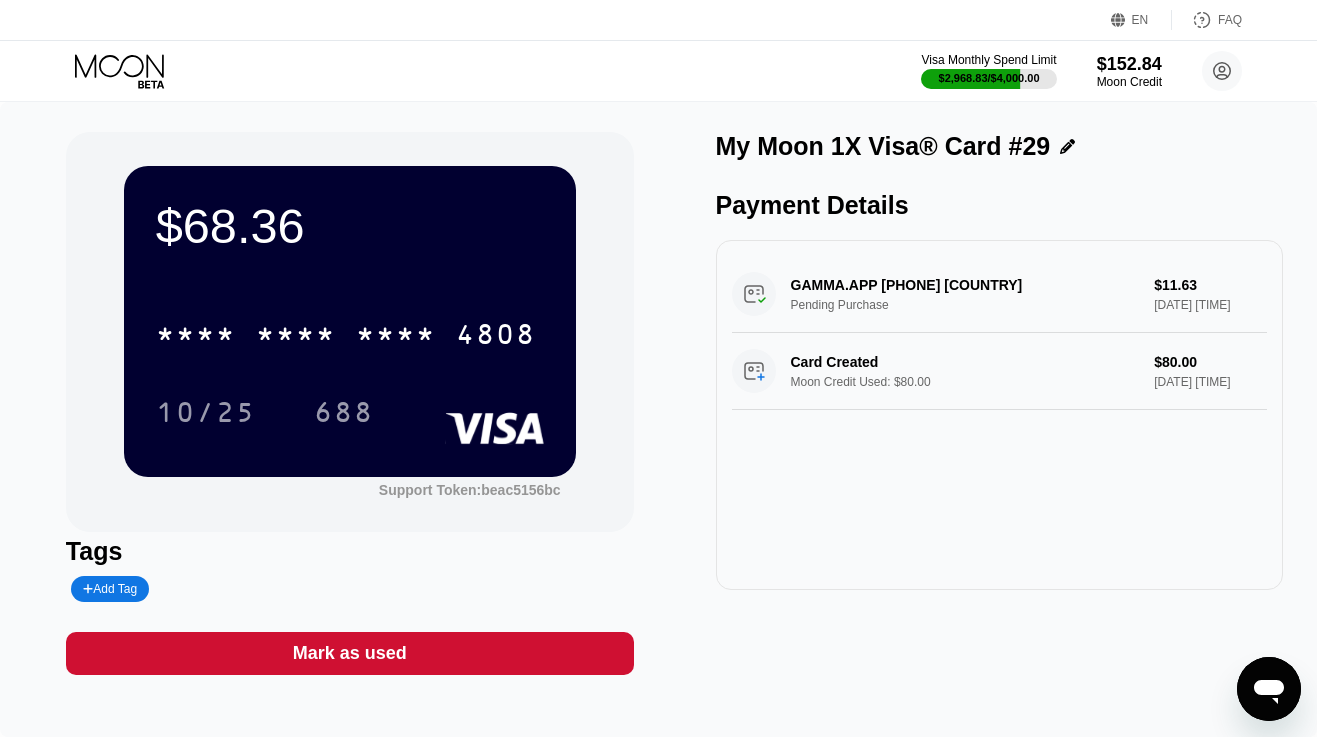 click 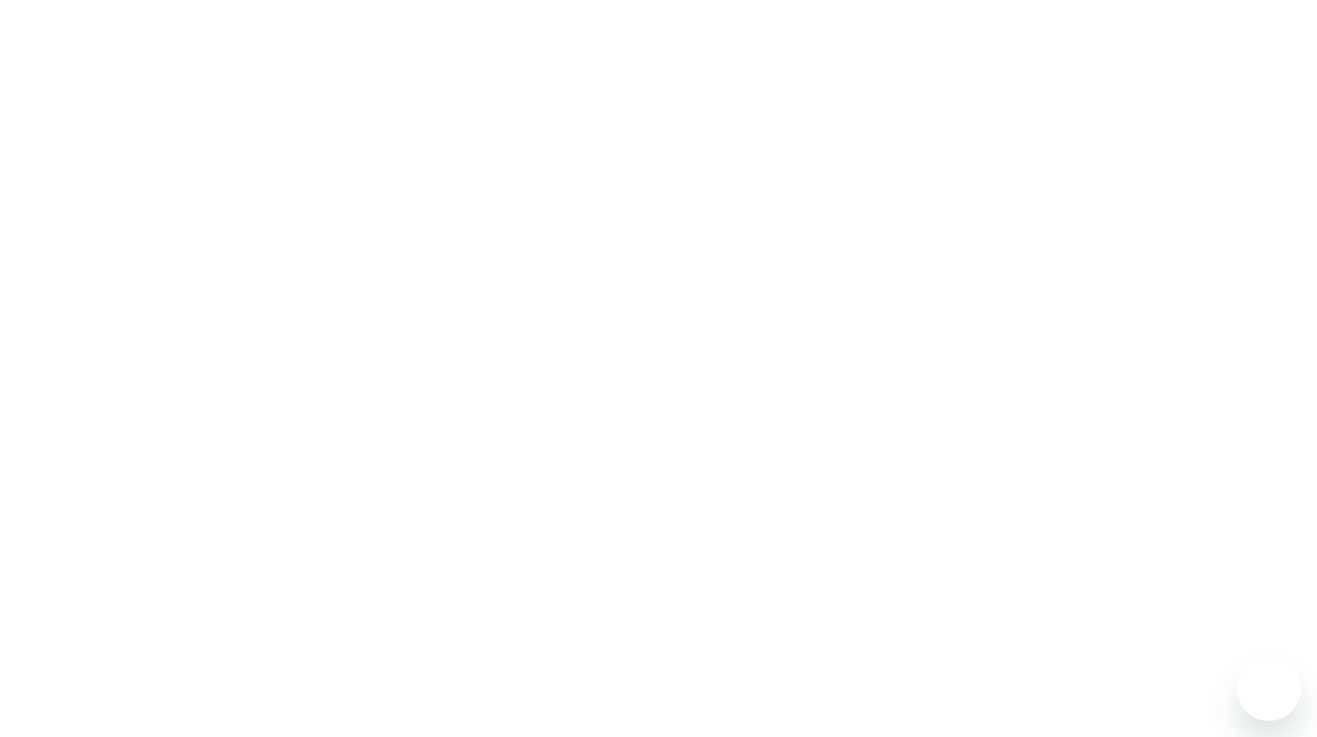 scroll, scrollTop: 0, scrollLeft: 0, axis: both 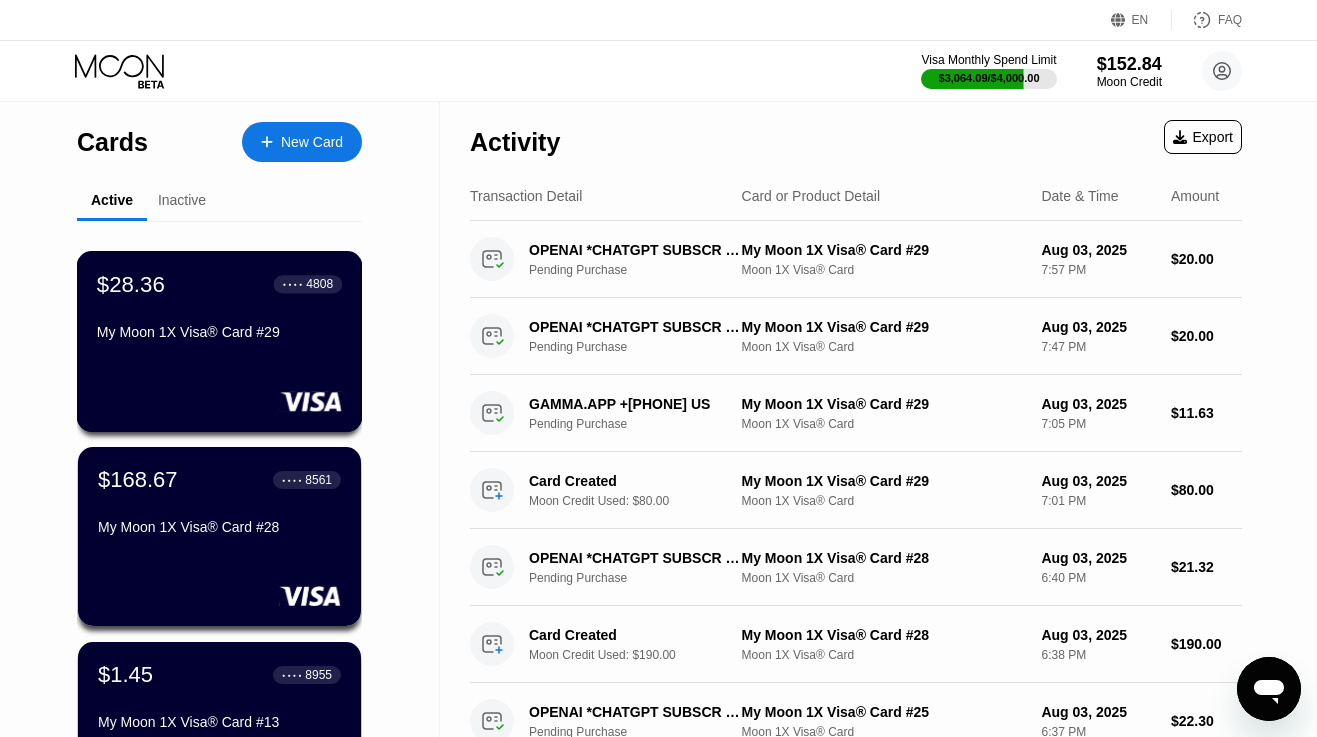 click on "My Moon 1X Visa® Card #29" at bounding box center (219, 336) 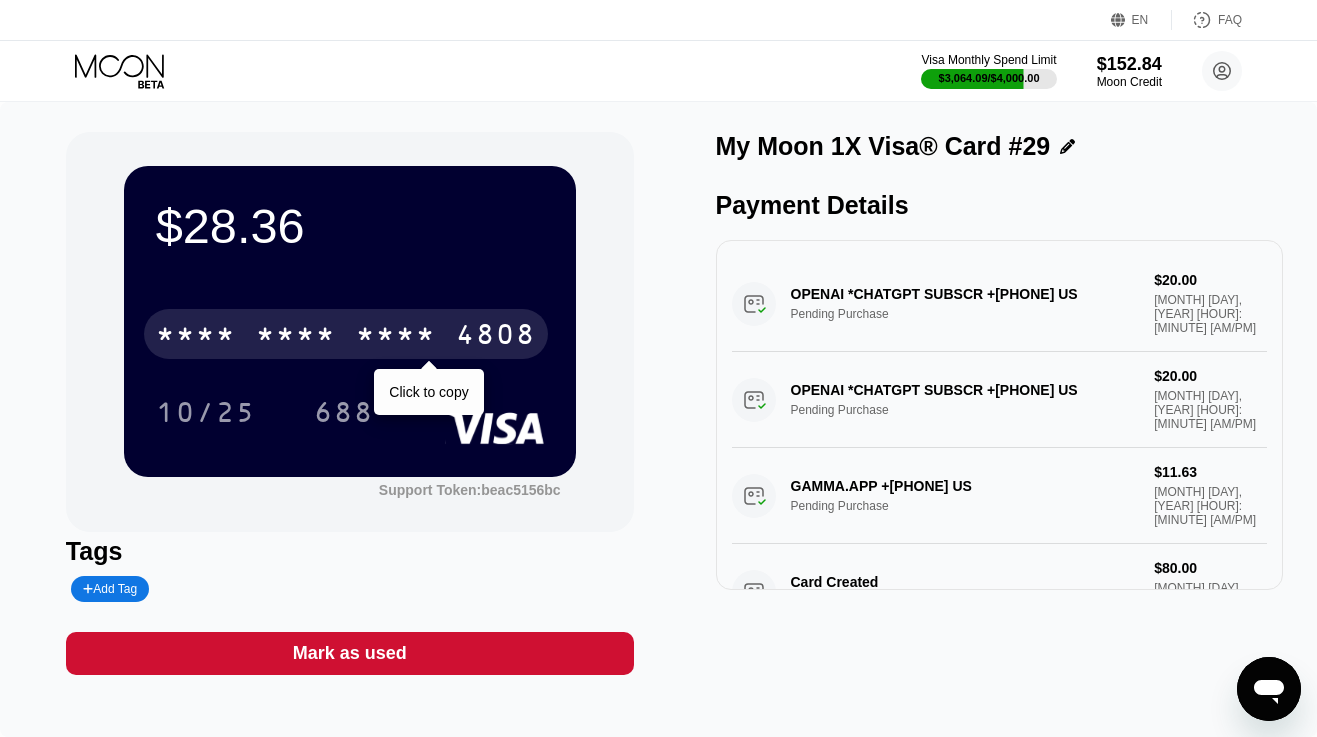 click on "* * * *" at bounding box center [396, 337] 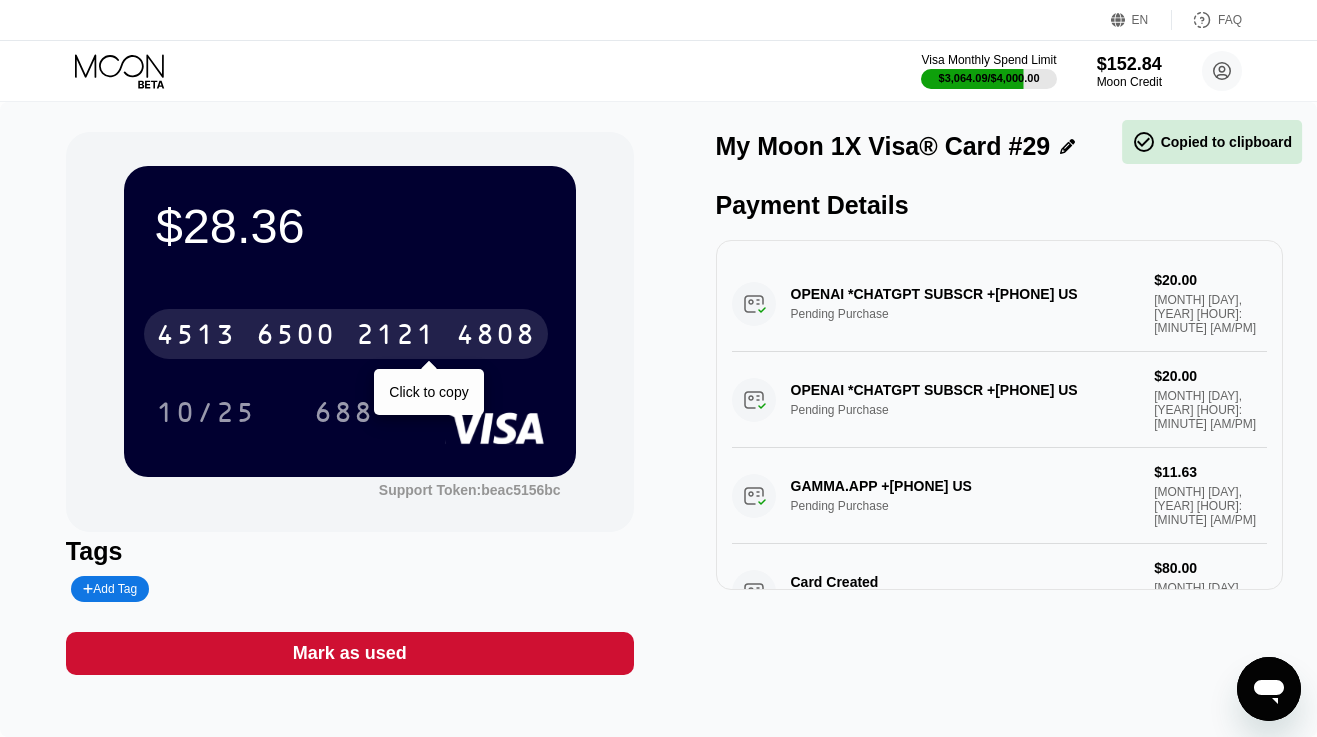 click on "2121" at bounding box center (396, 337) 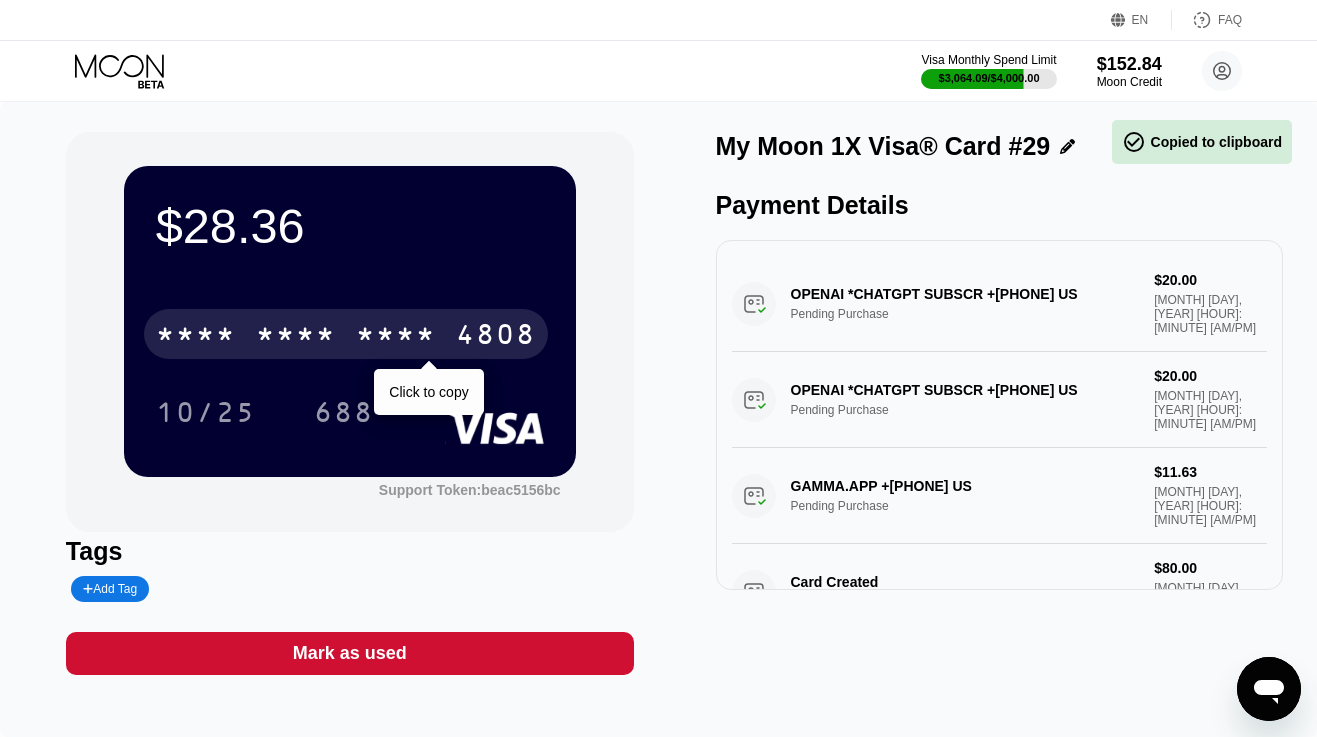 click on "* * * *" at bounding box center (396, 337) 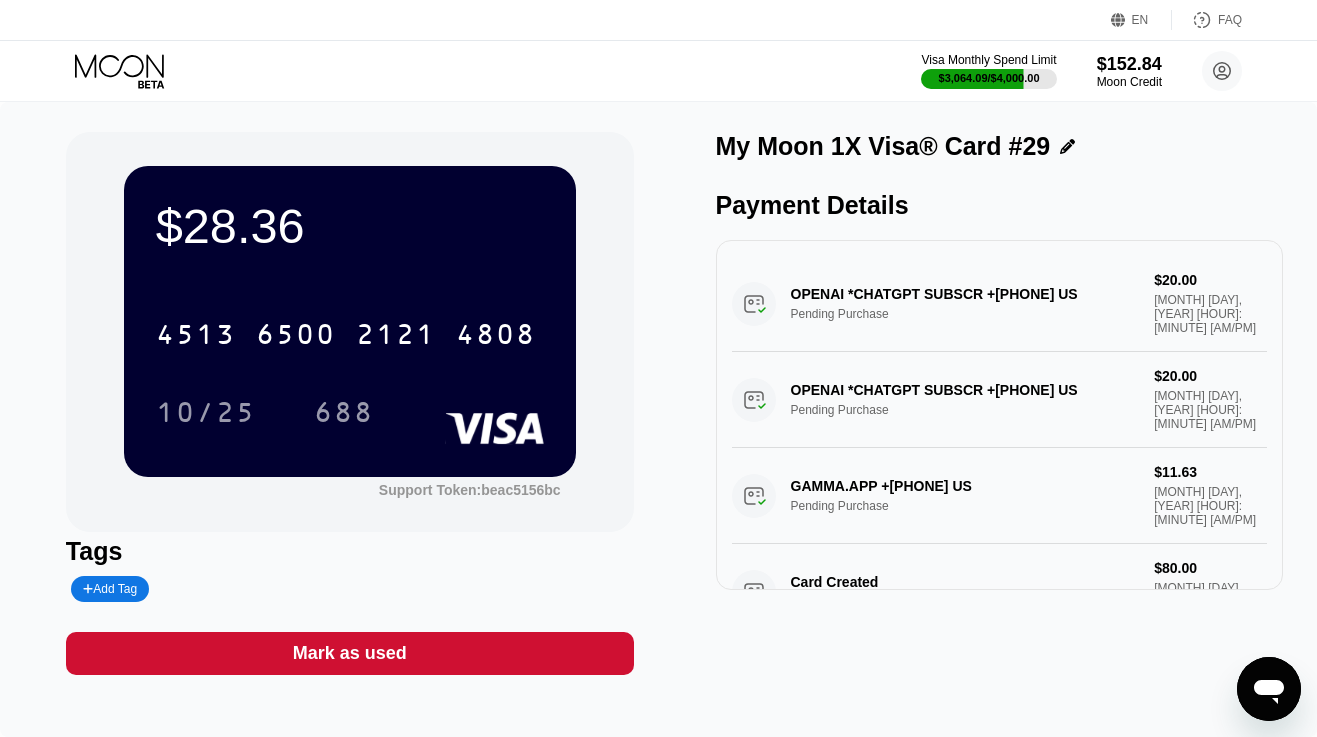 click 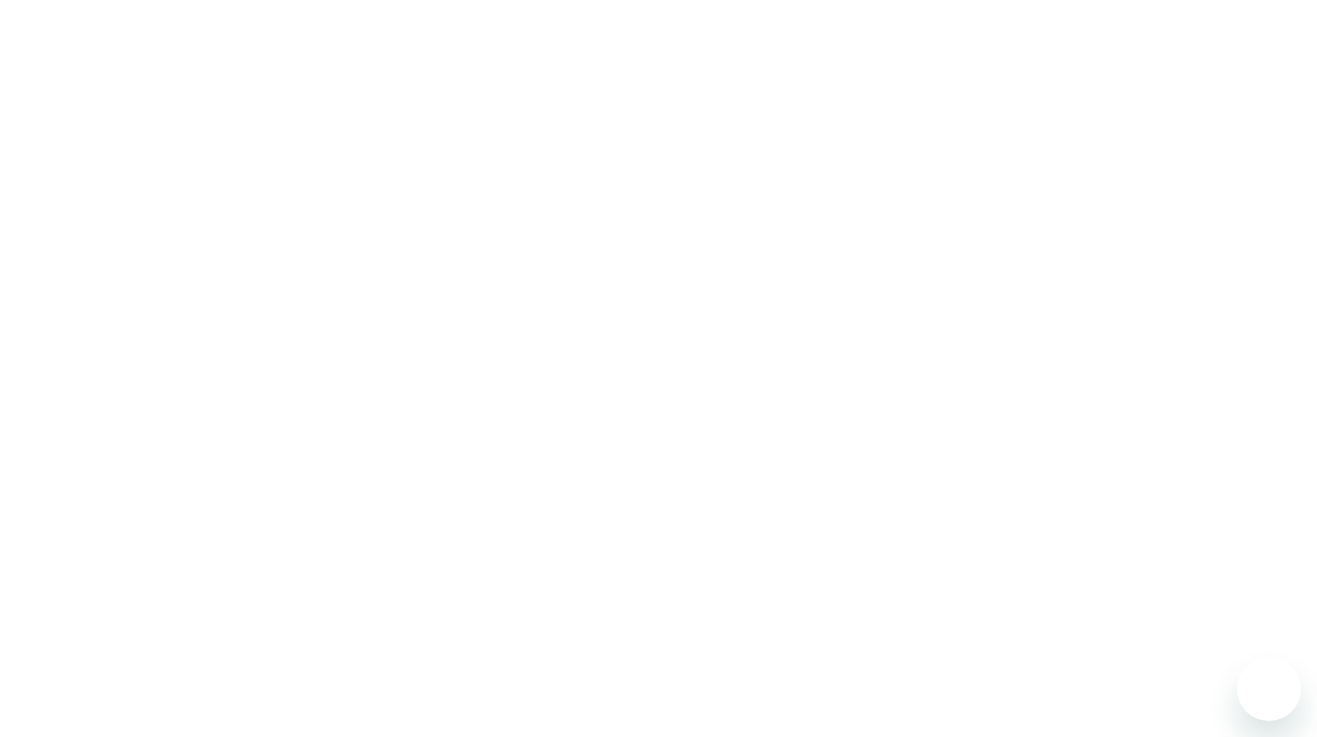 scroll, scrollTop: 0, scrollLeft: 0, axis: both 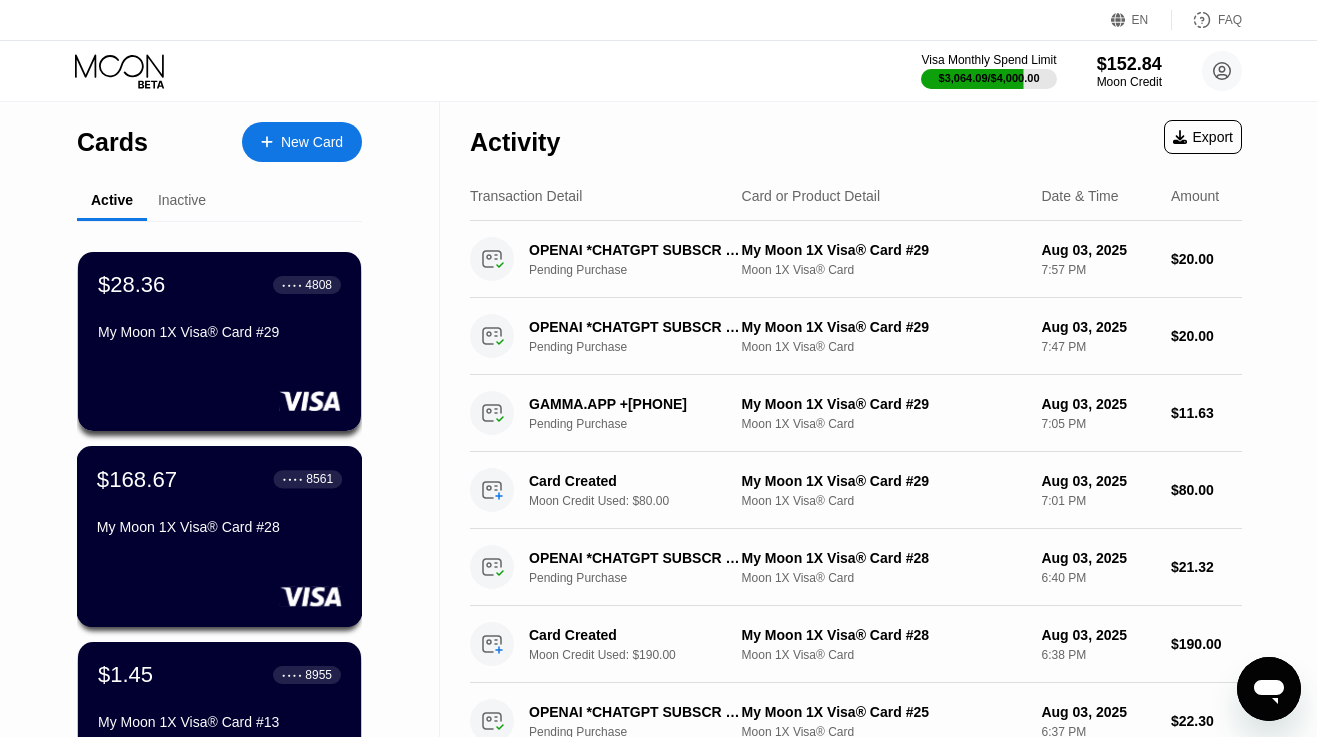 click on "$168.67" at bounding box center [137, 479] 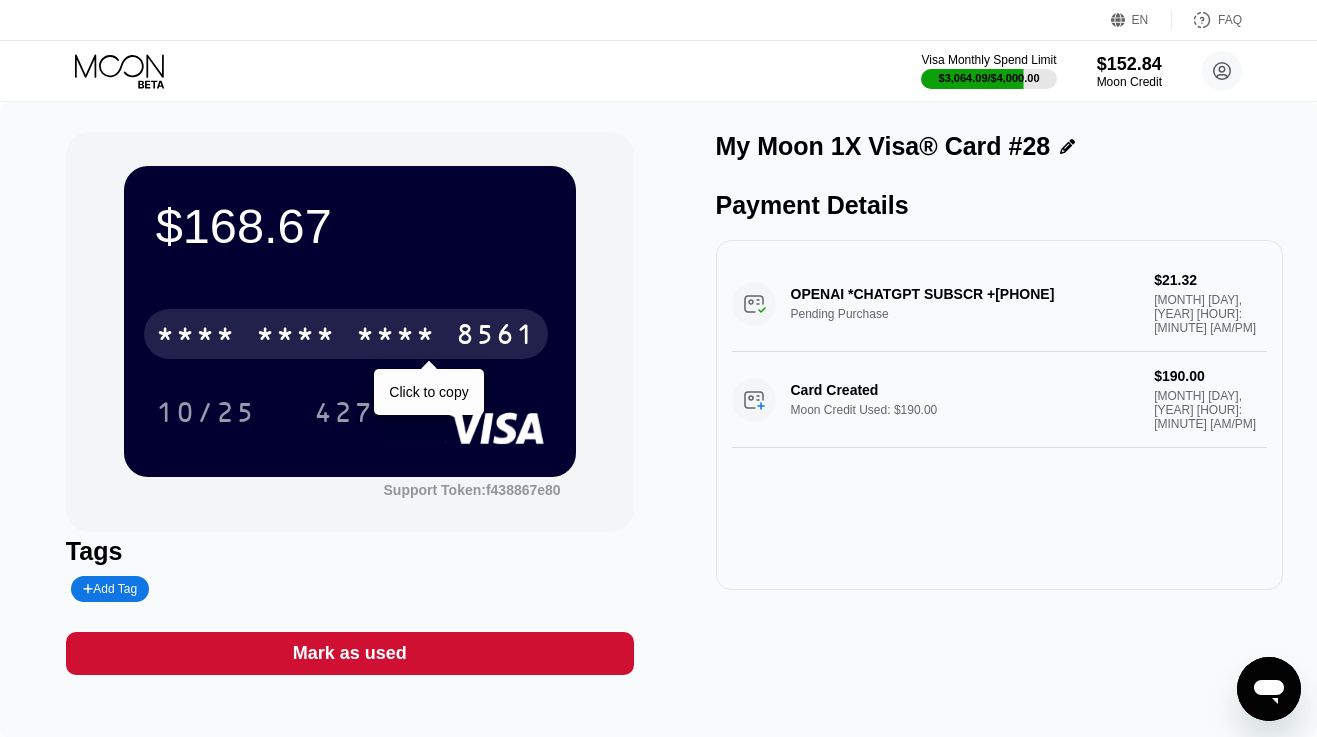 click on "* * * *" at bounding box center (396, 337) 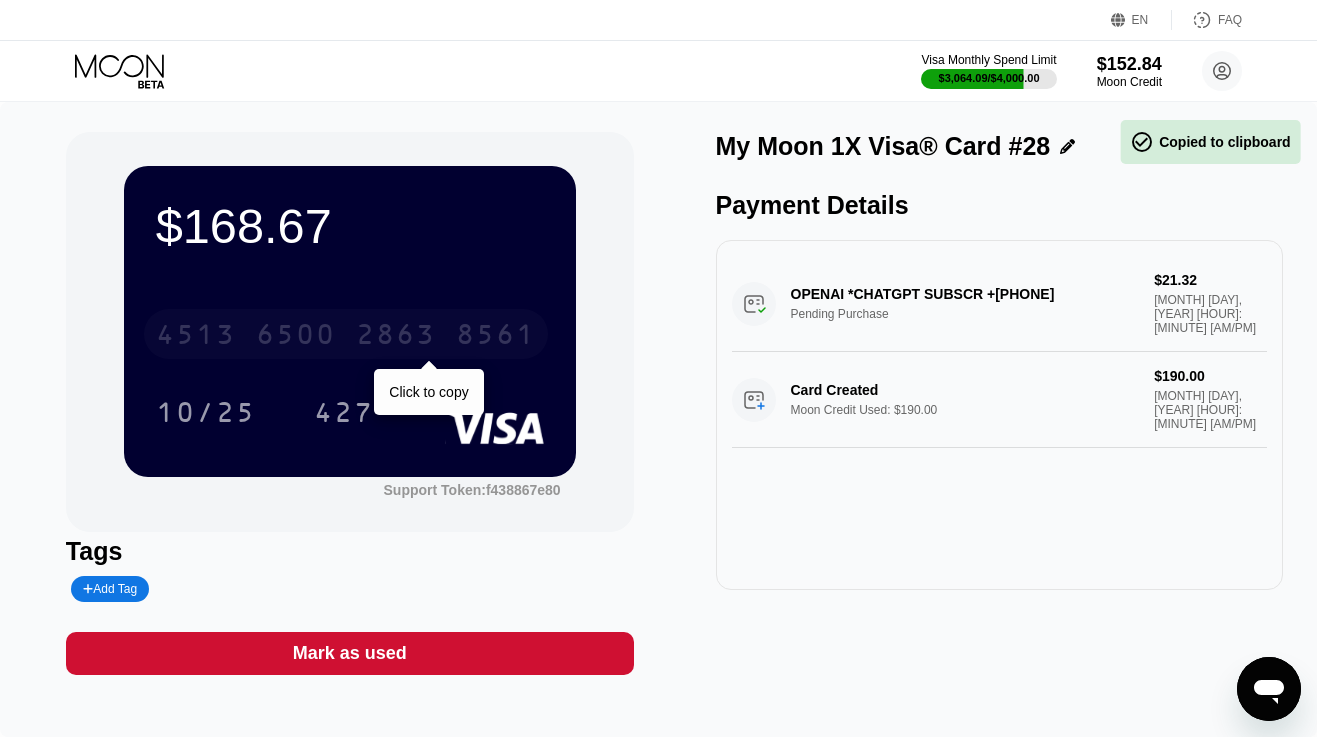 click on "2863" at bounding box center [396, 337] 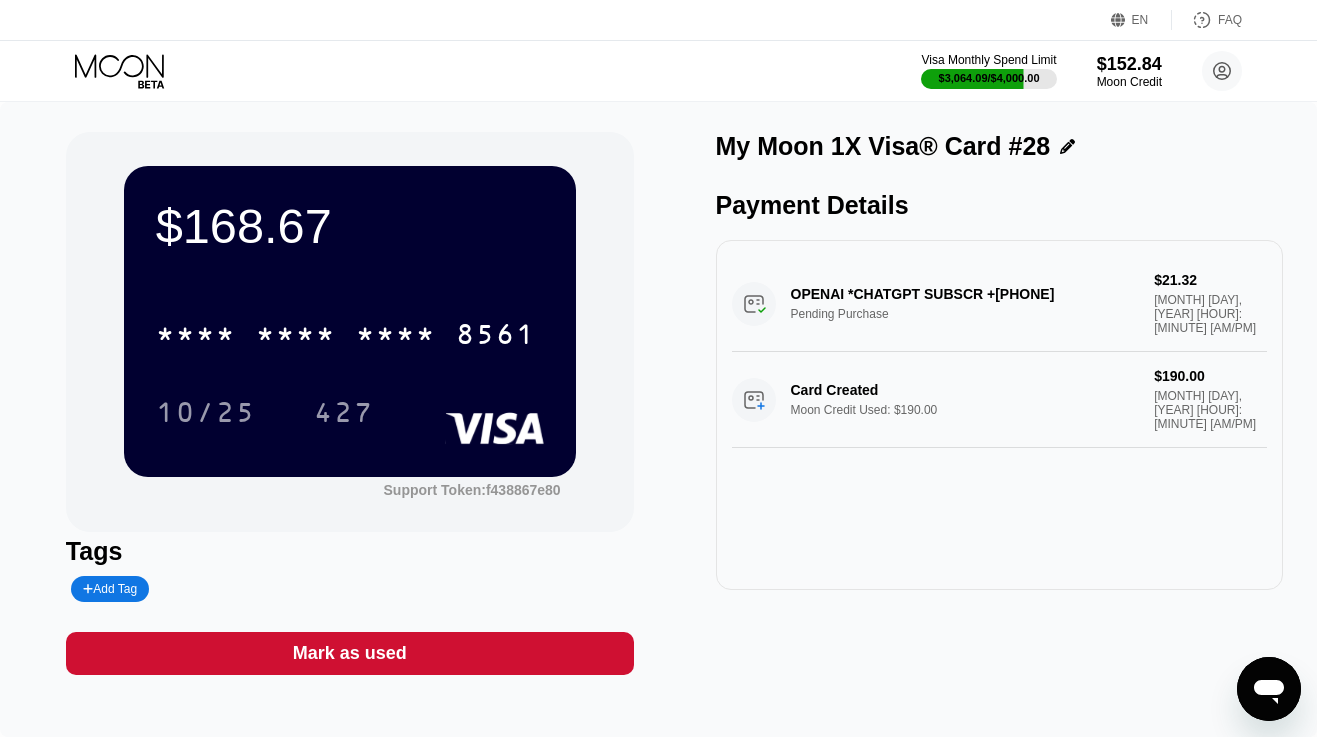 click 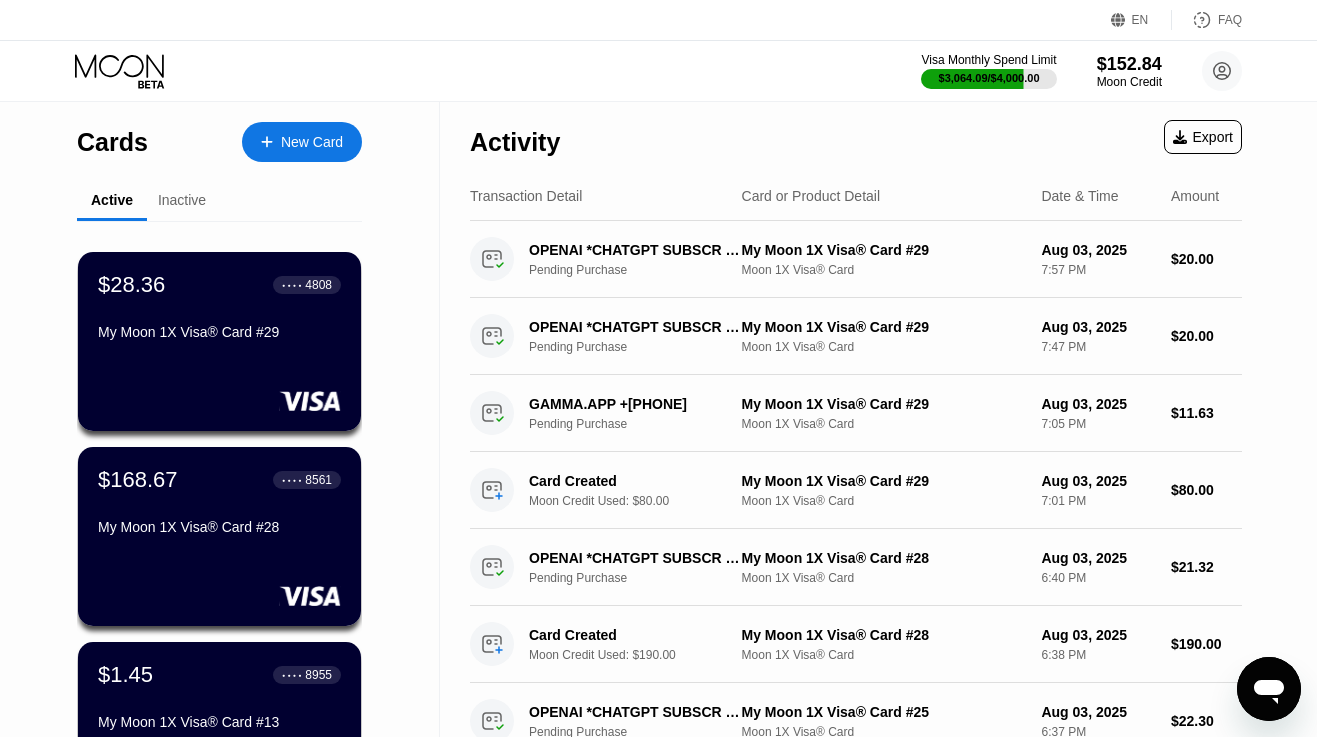 click 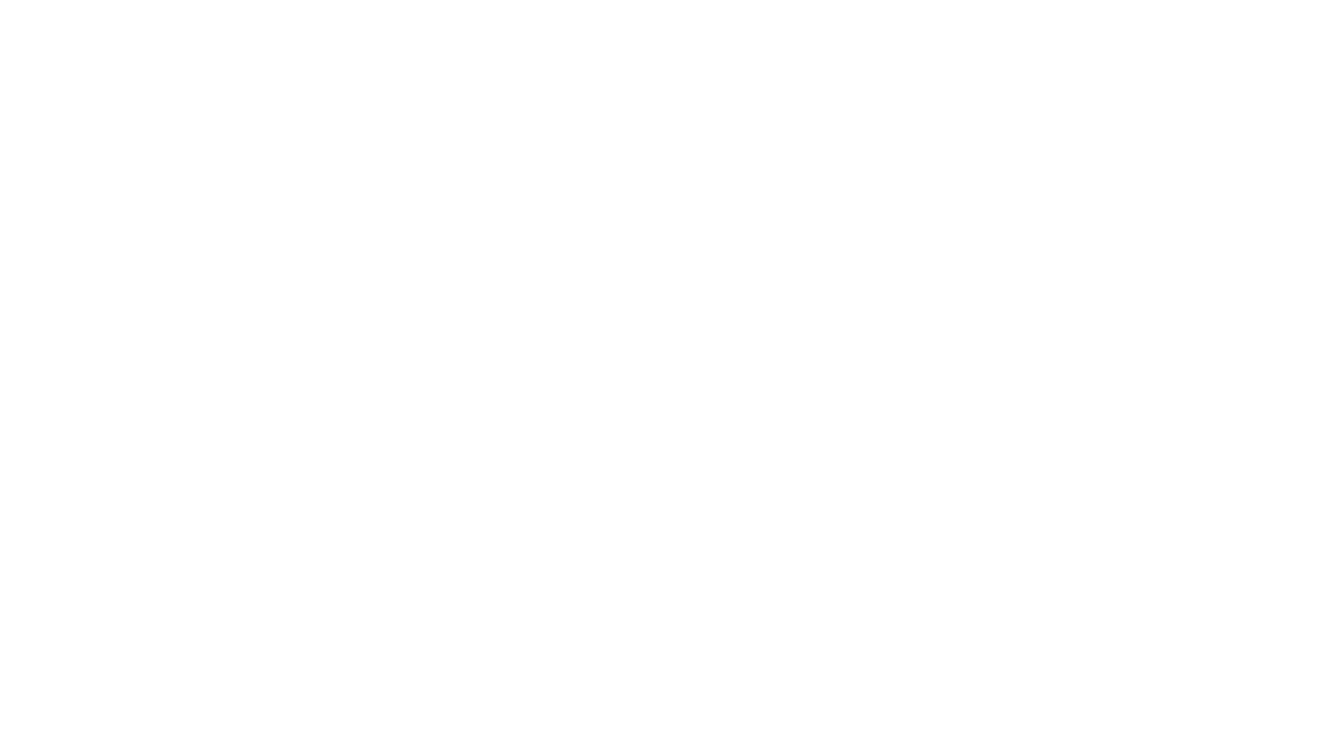 scroll, scrollTop: 0, scrollLeft: 0, axis: both 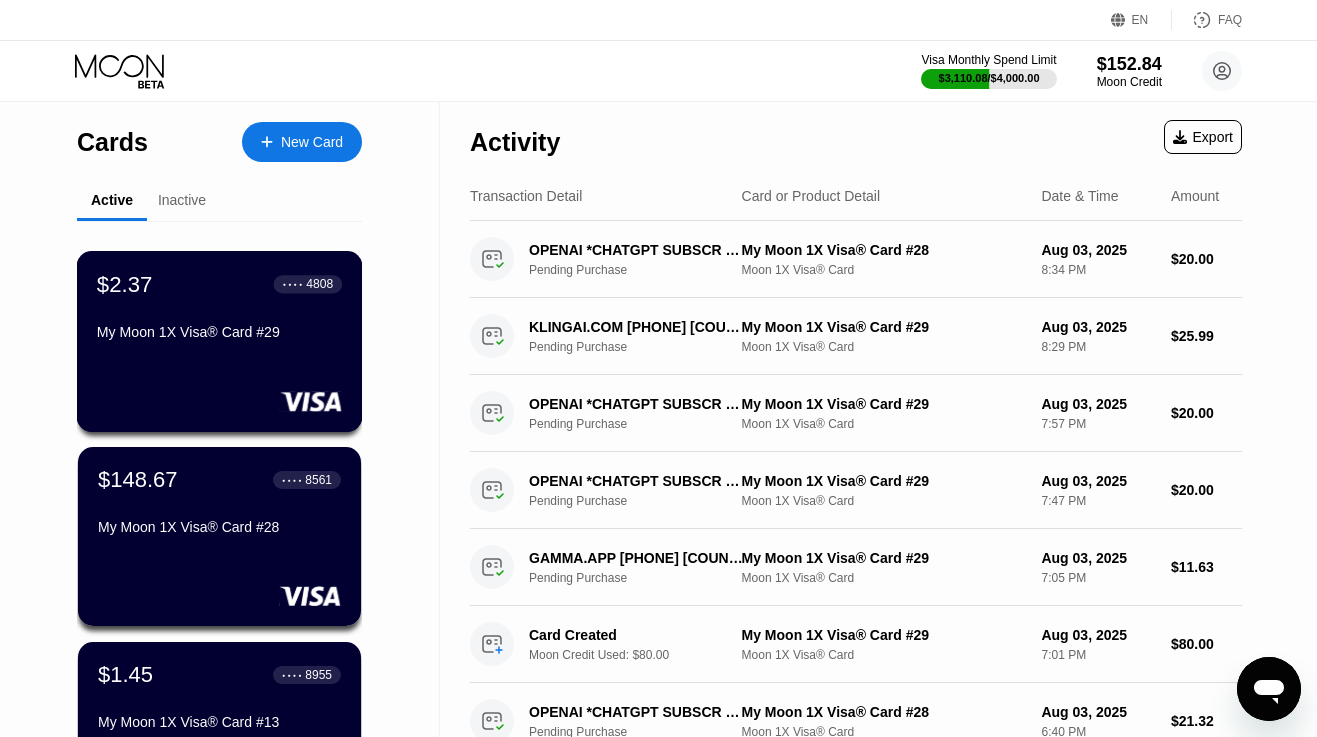 click on "My Moon 1X Visa® Card #29" at bounding box center [219, 332] 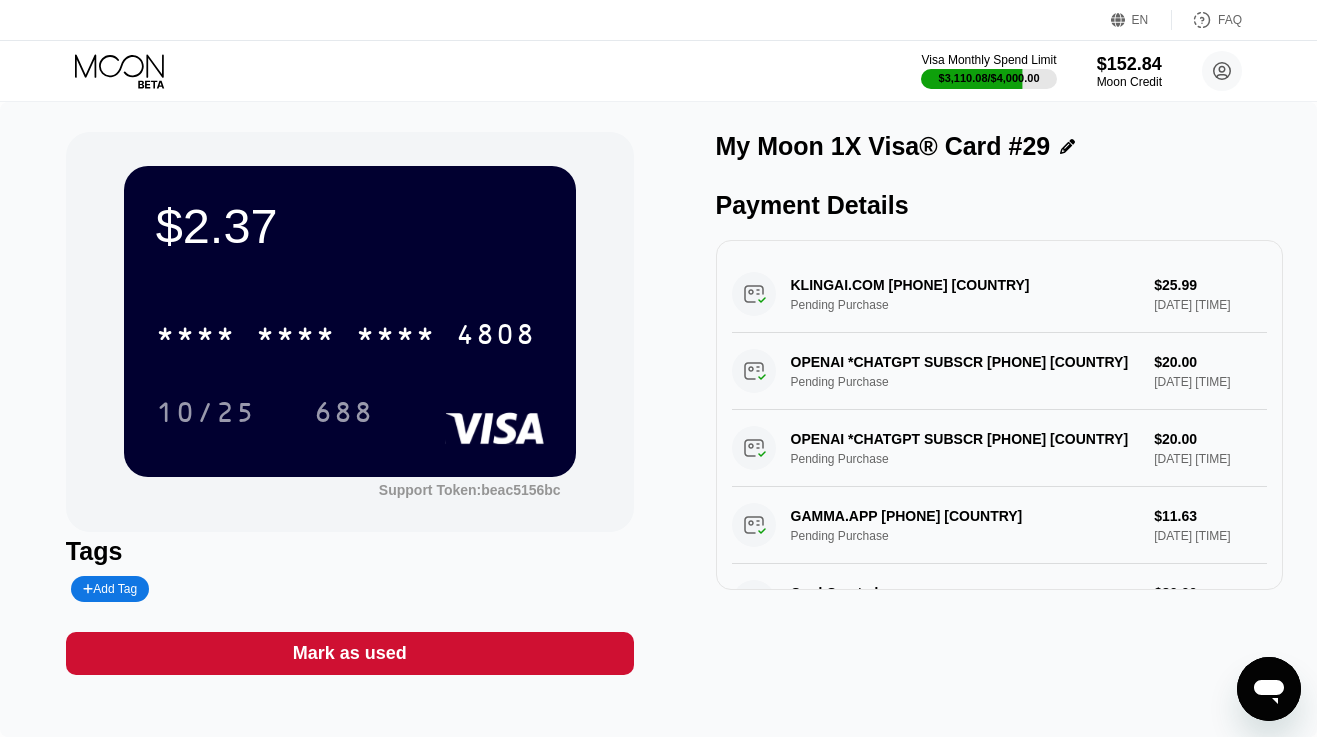 click on "* * * * * * * * * * * * 4808" at bounding box center (350, 328) 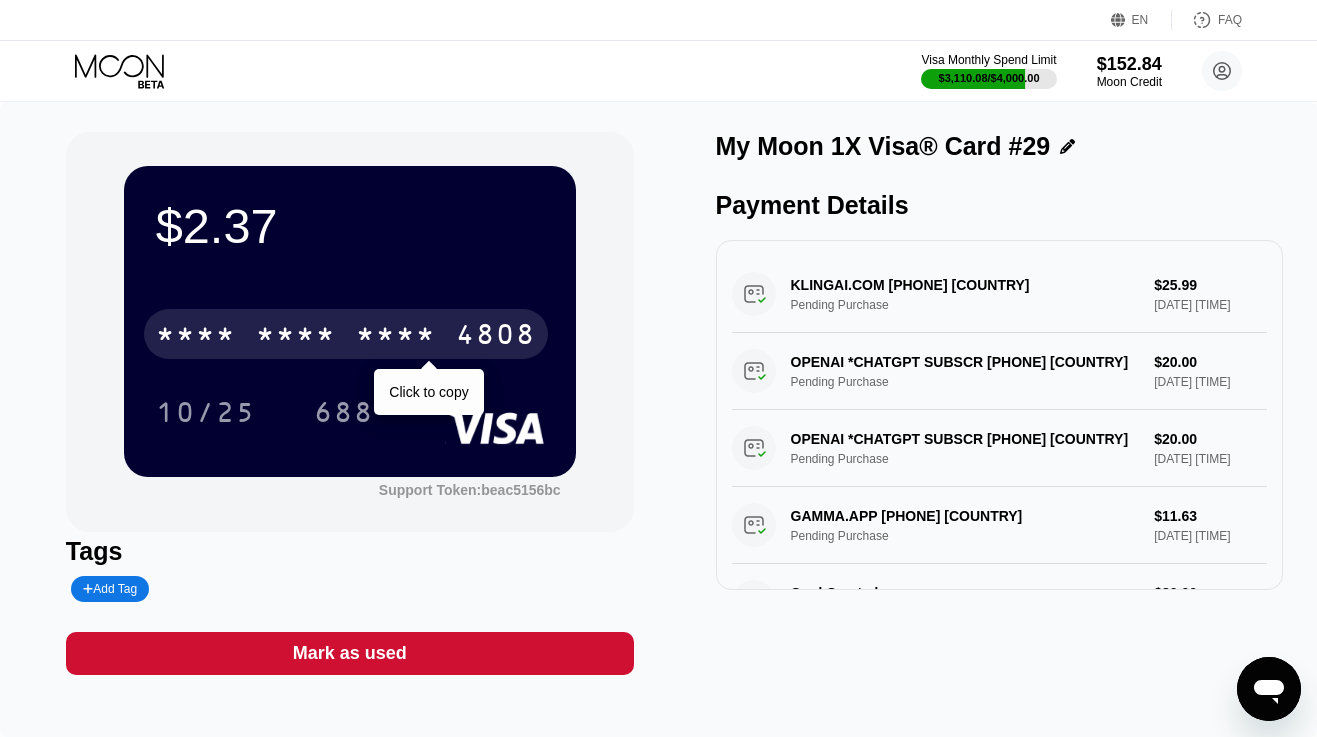 click on "* * * *" at bounding box center (396, 337) 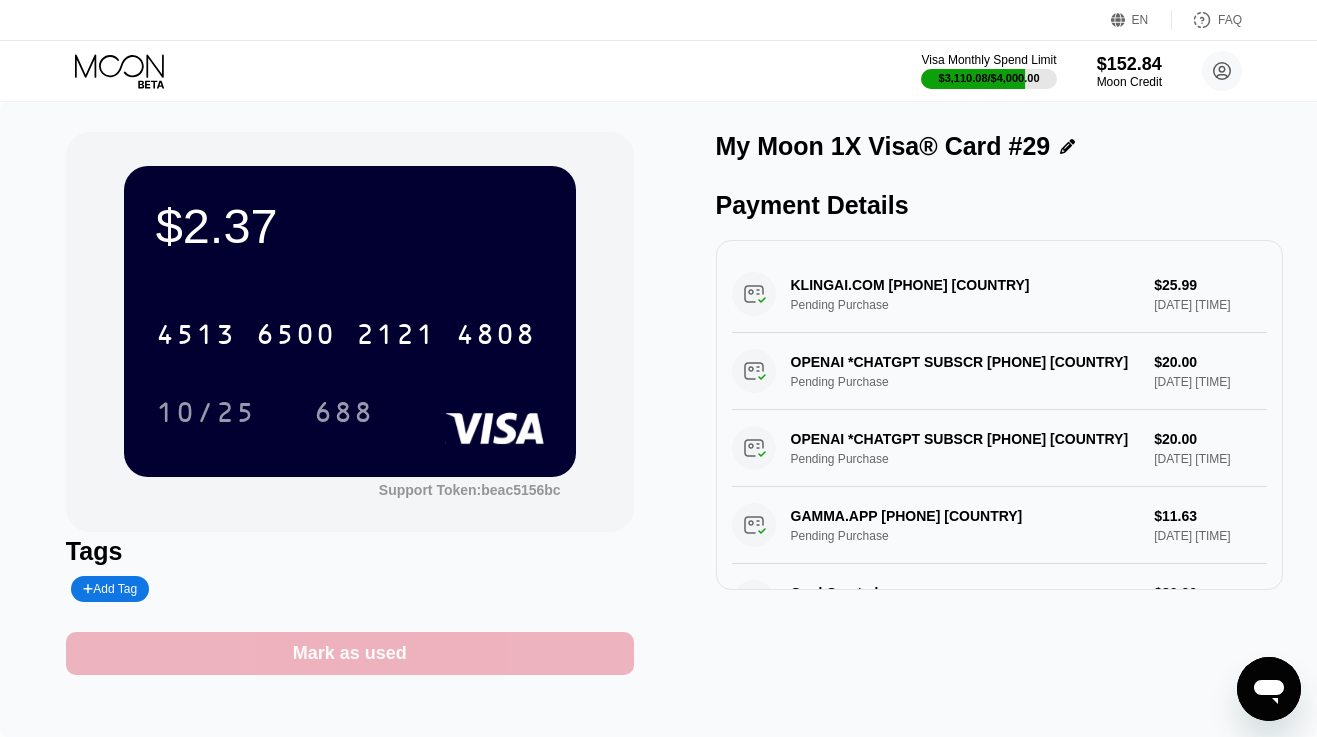 click on "Mark as used" at bounding box center (350, 653) 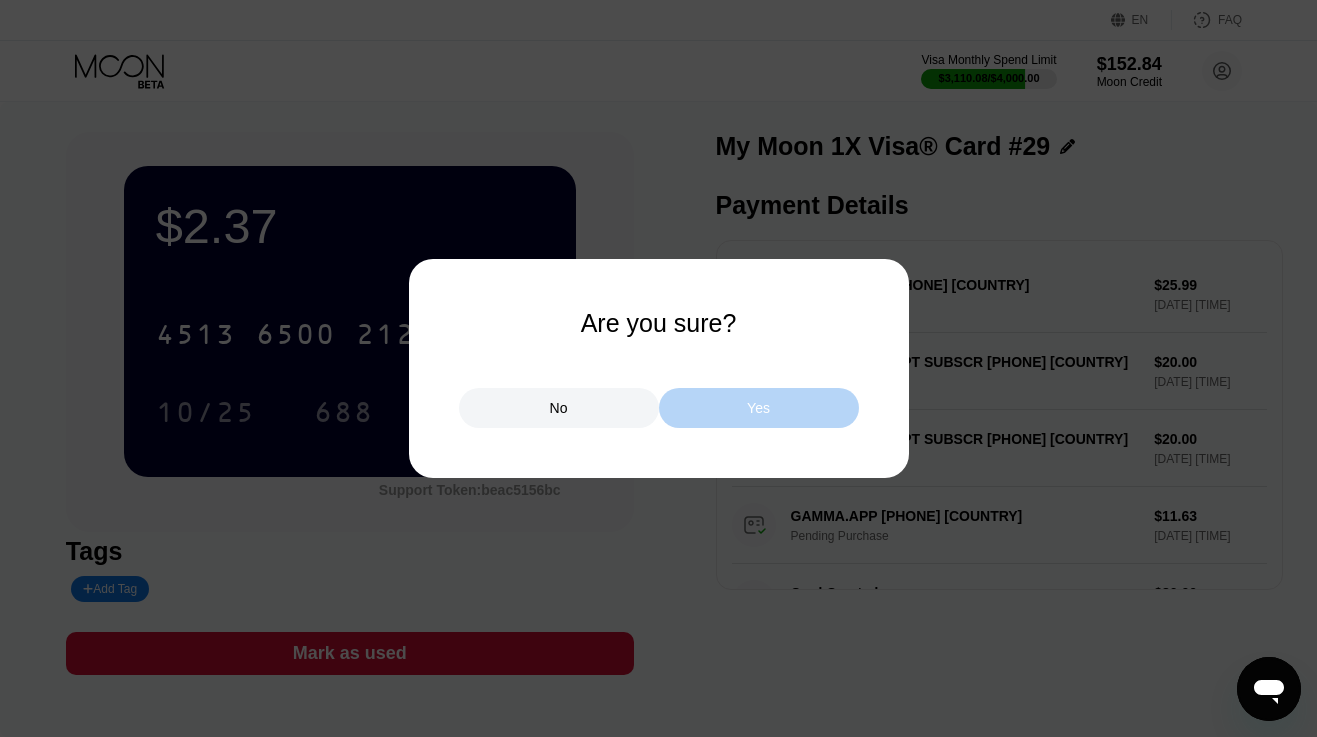 click on "Yes" at bounding box center [759, 408] 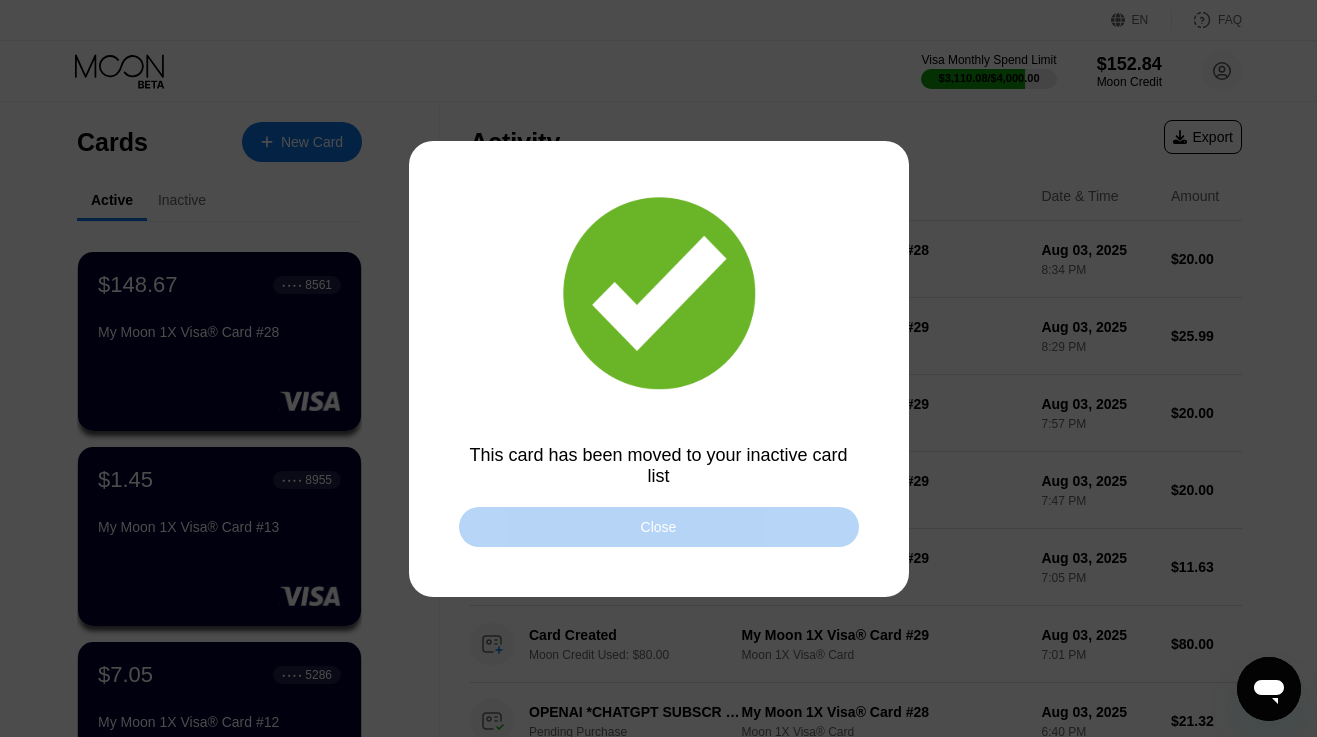 click on "Close" at bounding box center [659, 527] 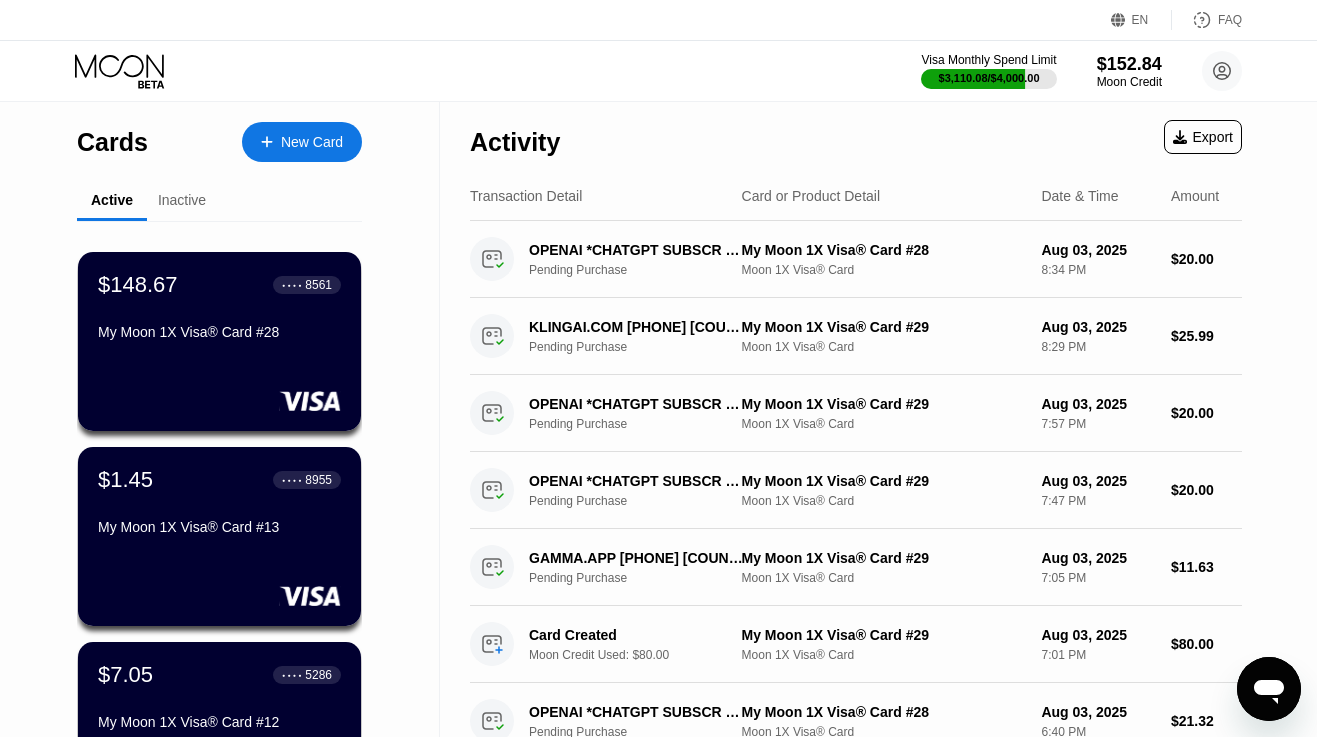 scroll, scrollTop: 0, scrollLeft: 0, axis: both 